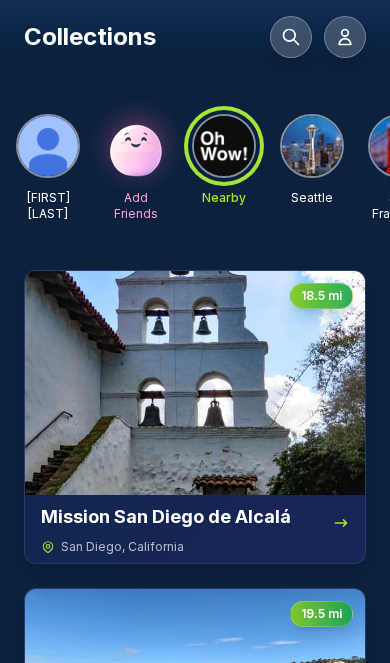 scroll, scrollTop: 0, scrollLeft: 0, axis: both 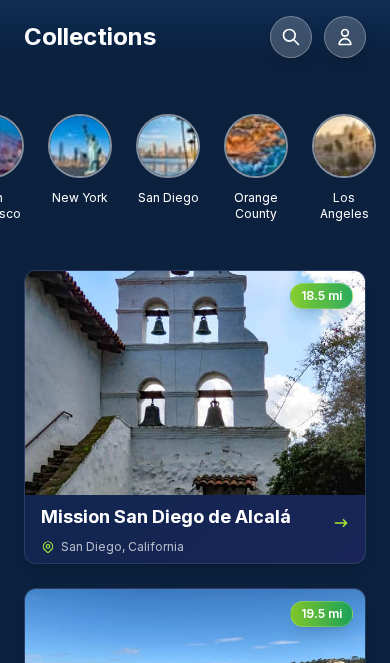 click at bounding box center (168, 146) 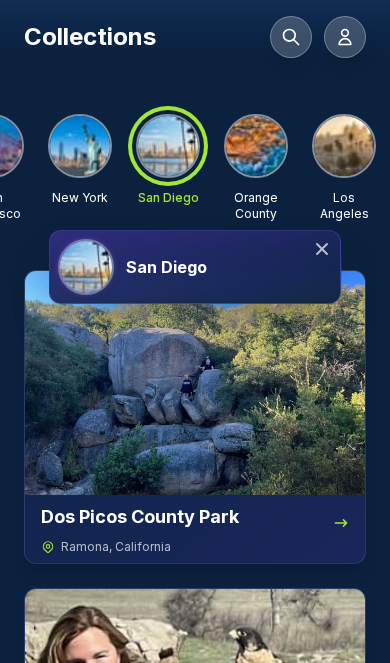 click on "San Diego" at bounding box center (229, 267) 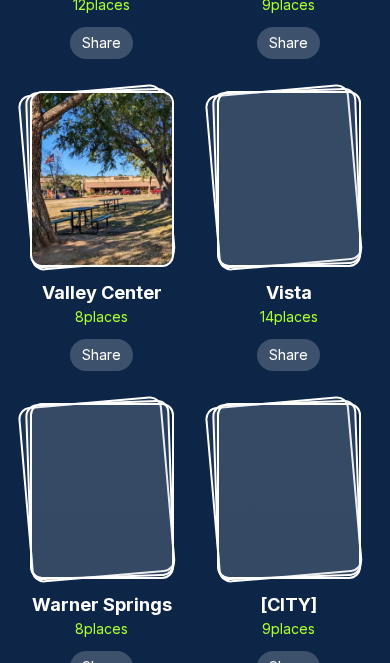 scroll, scrollTop: 15113, scrollLeft: 0, axis: vertical 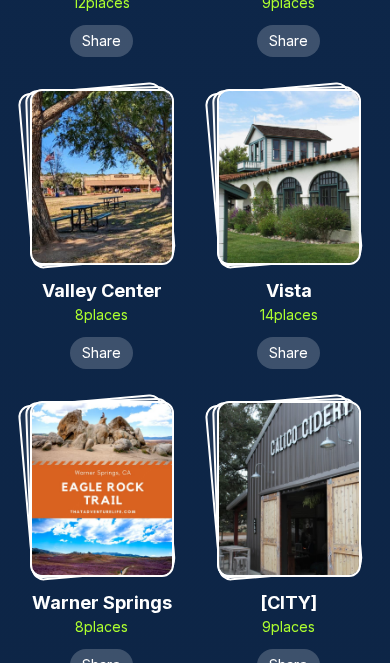click at bounding box center (289, 177) 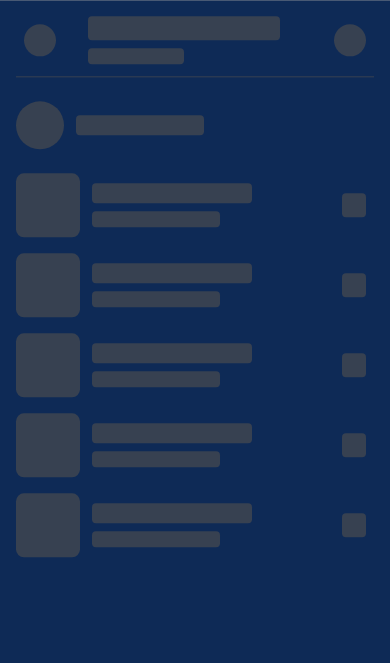 scroll, scrollTop: 0, scrollLeft: 0, axis: both 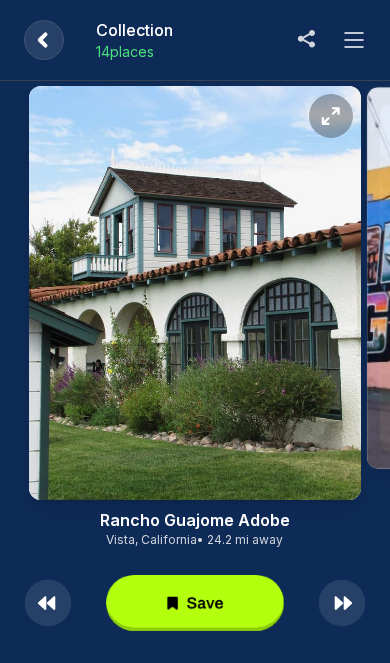 click 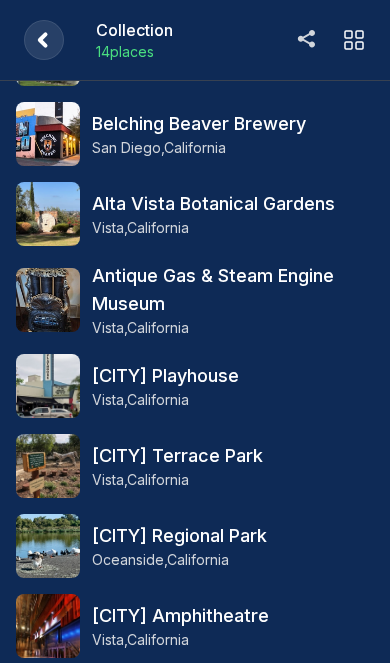 scroll, scrollTop: 0, scrollLeft: 0, axis: both 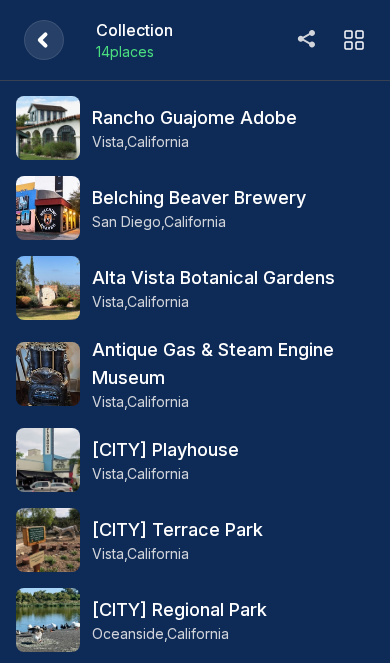 click 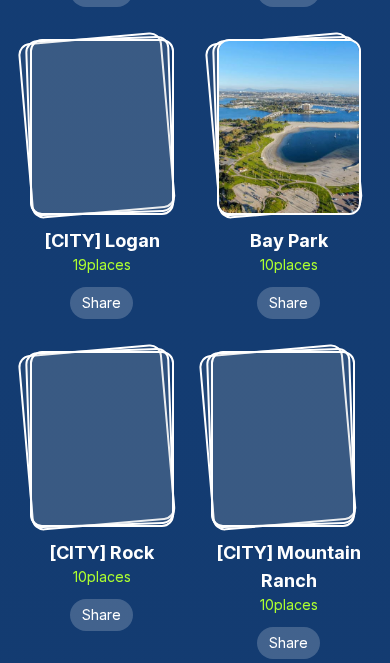 scroll, scrollTop: 0, scrollLeft: 0, axis: both 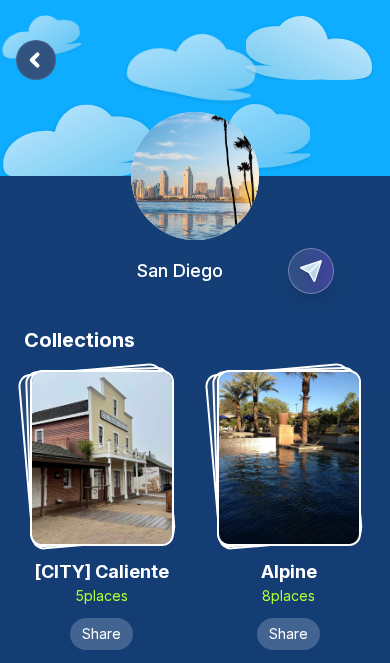 click 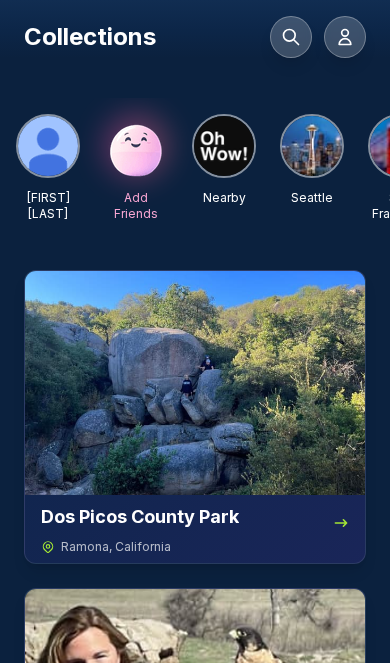 click 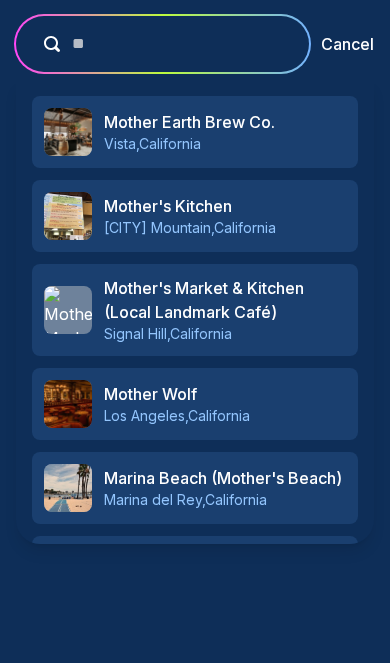 type on "*" 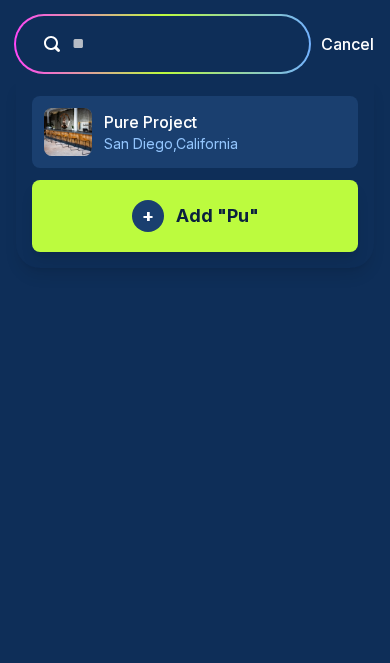 type on "*" 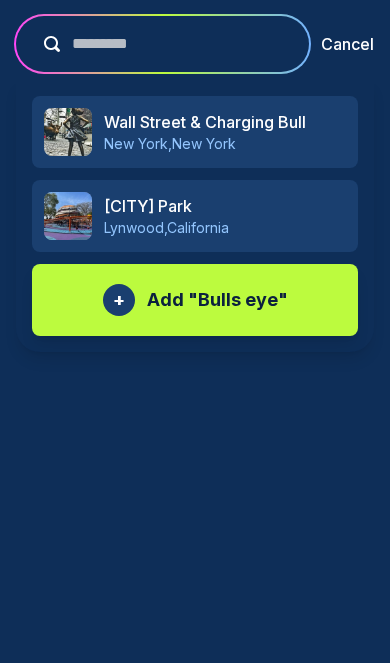 type on "*********" 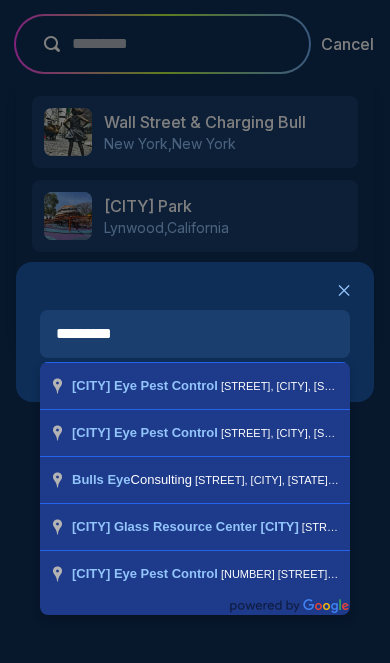 click on "*********" at bounding box center [195, 334] 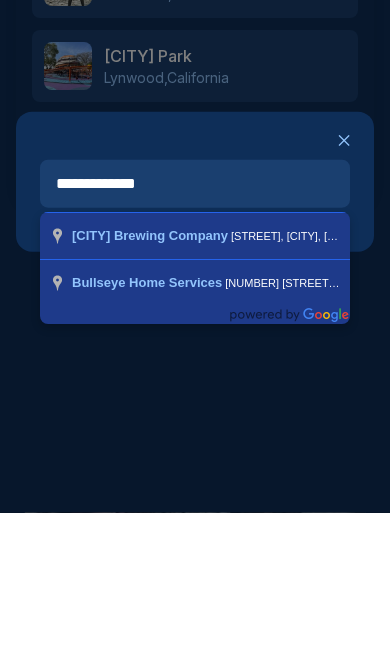 type on "**********" 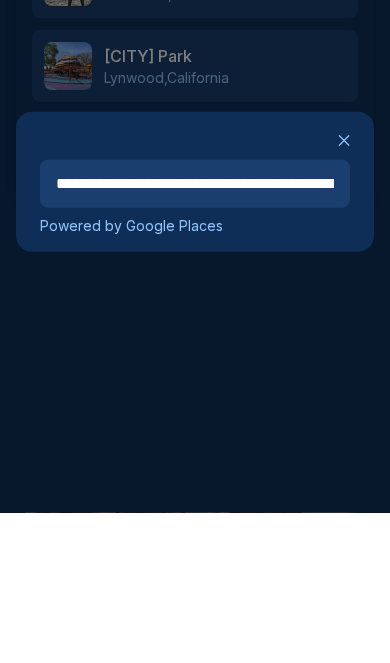 scroll, scrollTop: 150, scrollLeft: 0, axis: vertical 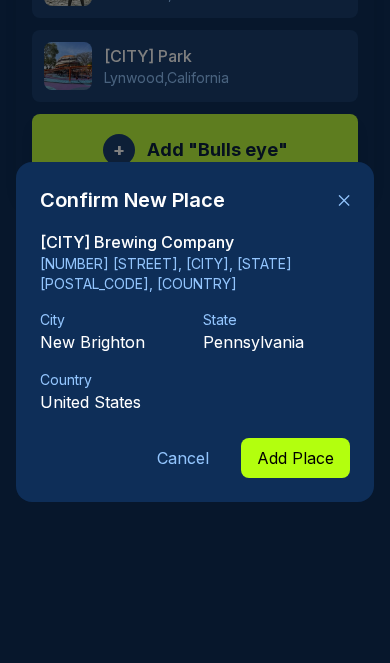 click on "✕" at bounding box center (344, 200) 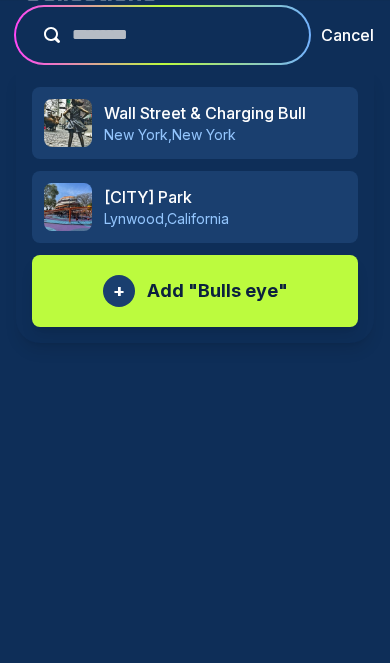 scroll, scrollTop: 0, scrollLeft: 0, axis: both 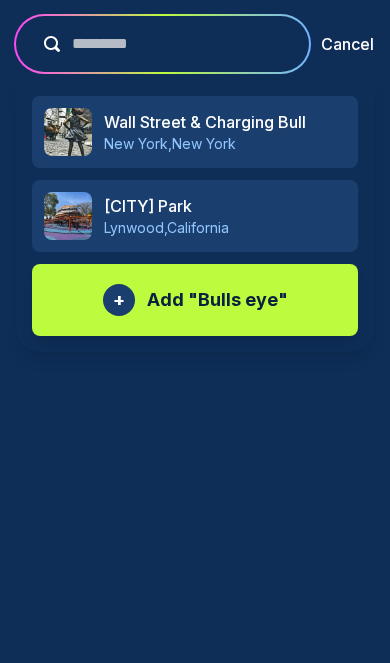 click on "*********" at bounding box center (176, 44) 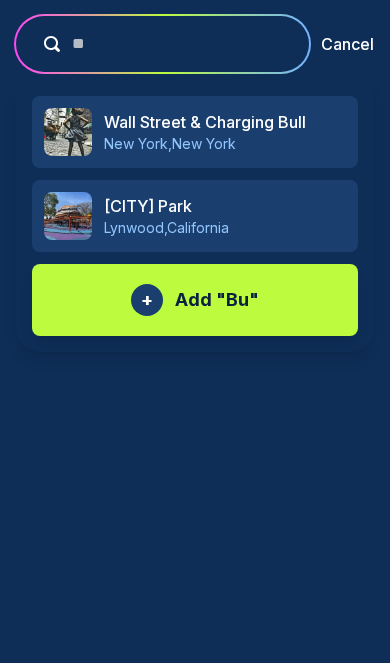 type on "*" 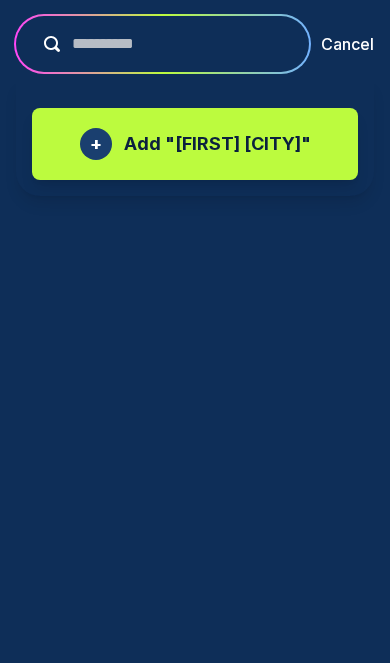 type on "**********" 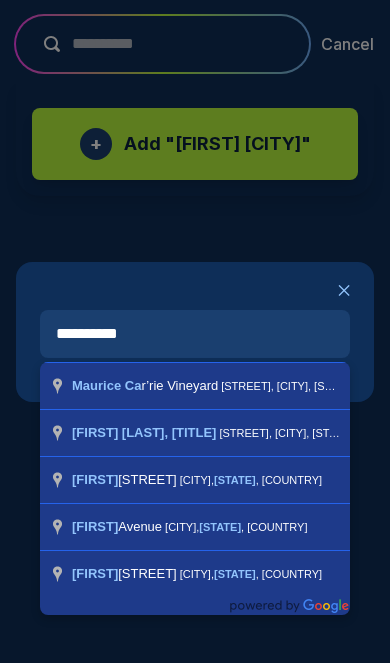 type on "**********" 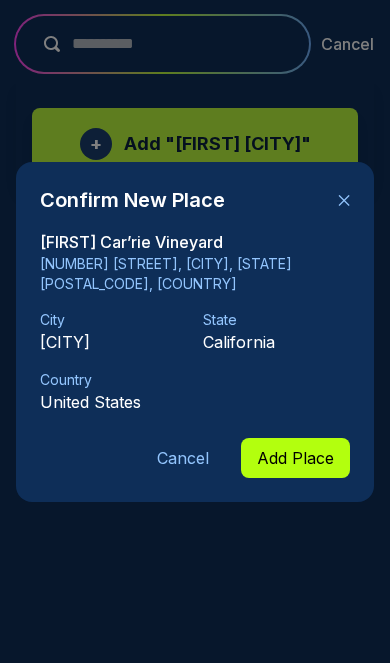click on "✕" at bounding box center (344, 200) 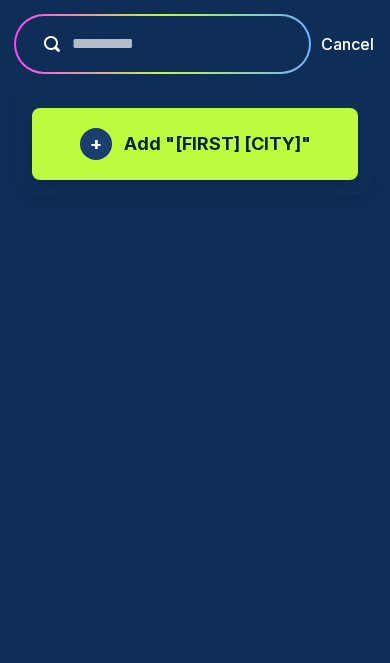 click on "**********" at bounding box center [176, 44] 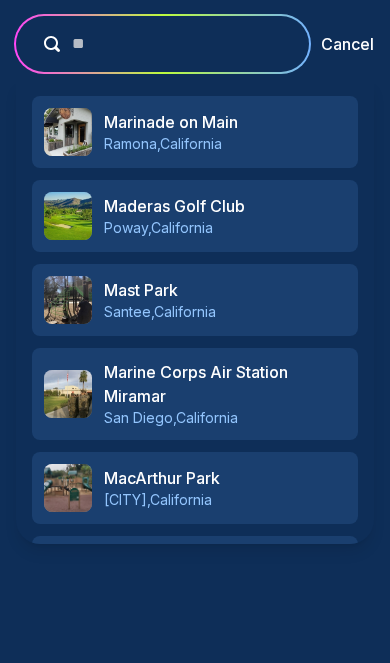 type on "*" 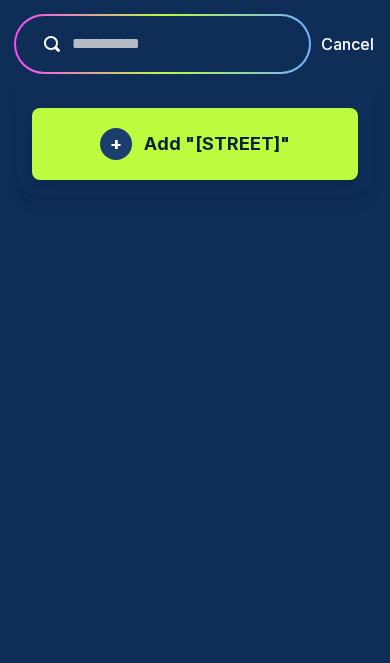 type on "**********" 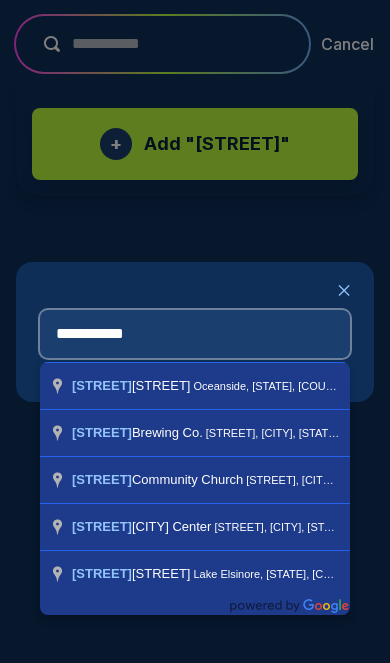 click on "**********" at bounding box center (195, 334) 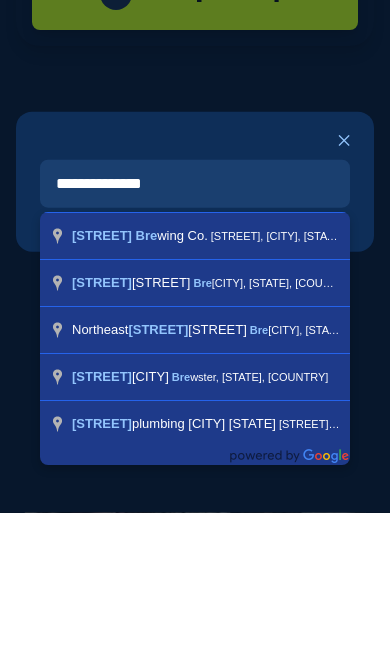 type on "**********" 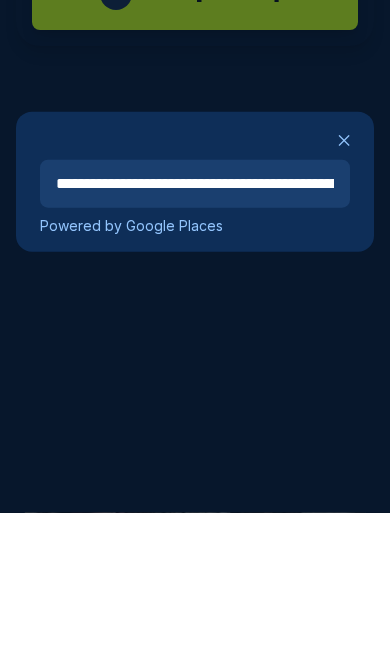 scroll, scrollTop: 150, scrollLeft: 0, axis: vertical 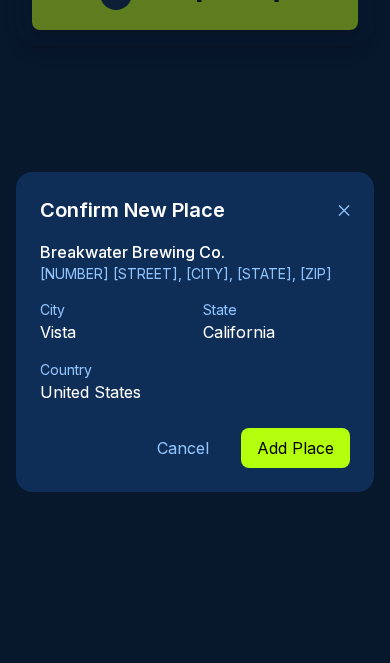 click on "Add Place" at bounding box center [295, 448] 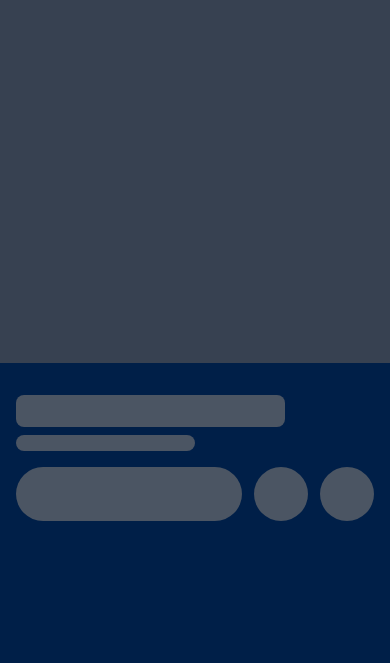 scroll, scrollTop: 0, scrollLeft: 0, axis: both 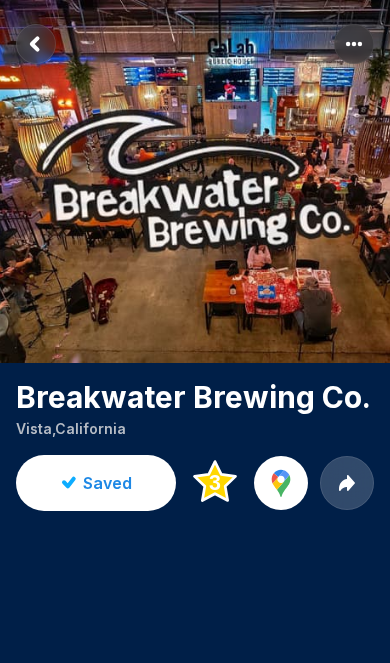 click 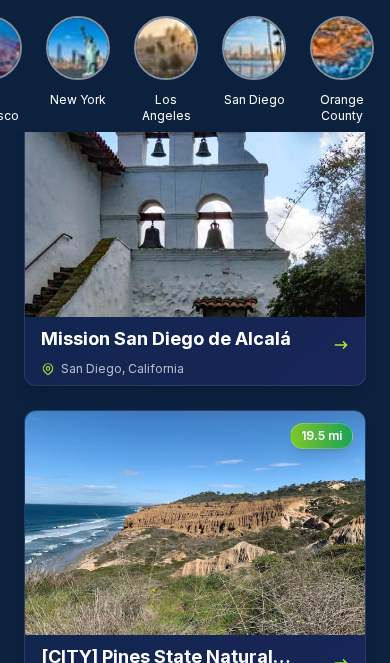 scroll, scrollTop: 0, scrollLeft: 410, axis: horizontal 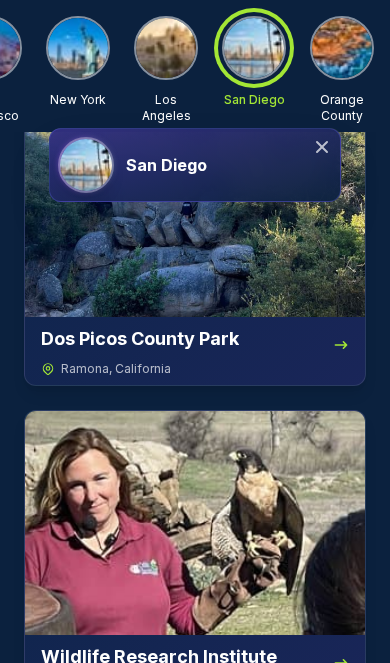 click on "San Diego" at bounding box center (229, 165) 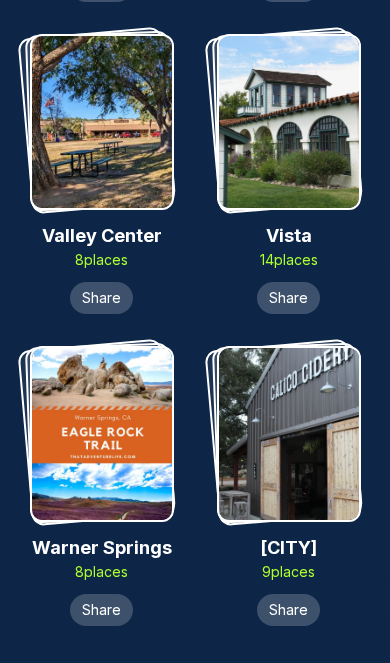 scroll, scrollTop: 15169, scrollLeft: 0, axis: vertical 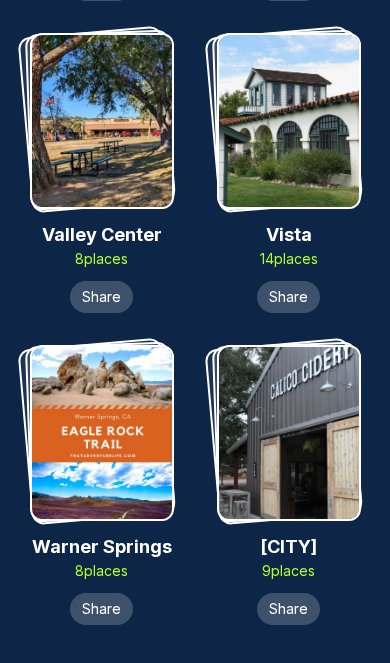 click at bounding box center (289, 121) 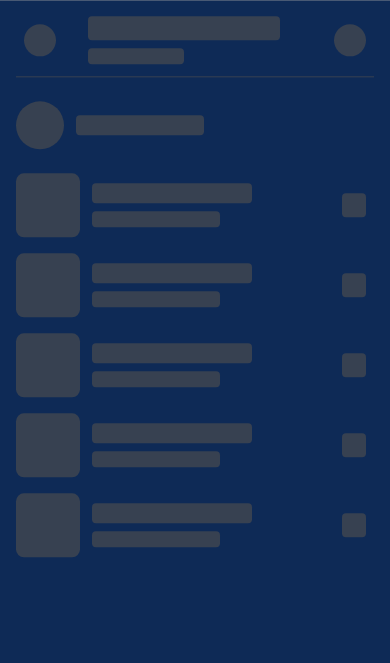 scroll, scrollTop: 0, scrollLeft: 0, axis: both 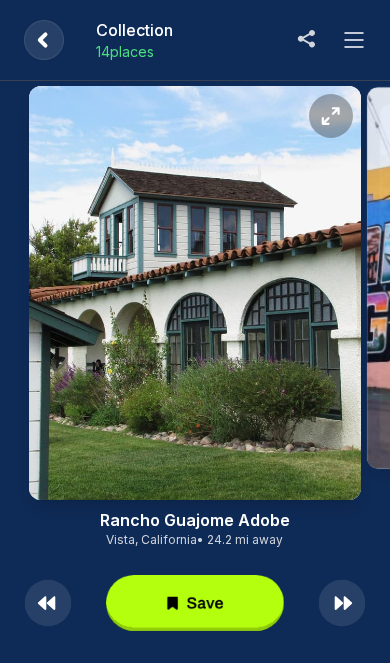 click at bounding box center (354, 40) 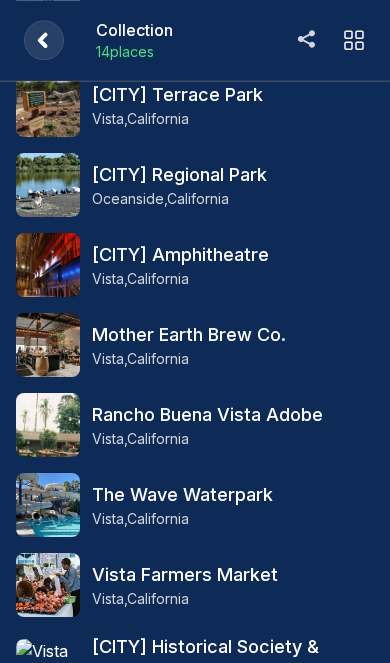 scroll, scrollTop: 0, scrollLeft: 0, axis: both 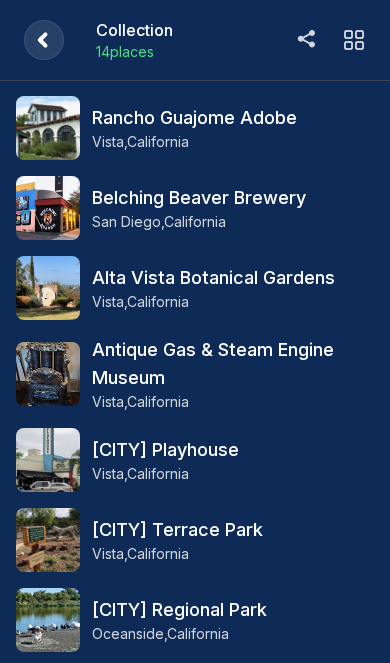 click 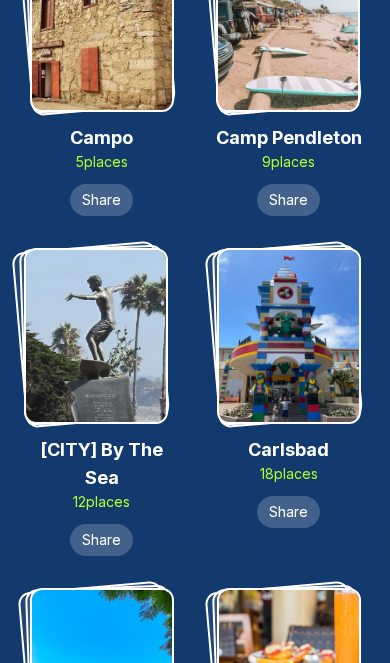 scroll, scrollTop: 0, scrollLeft: 0, axis: both 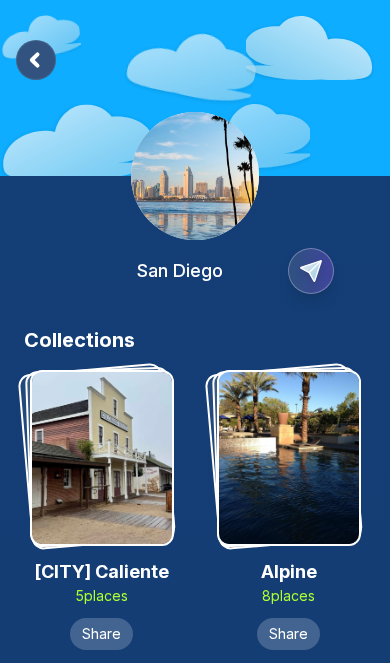 click 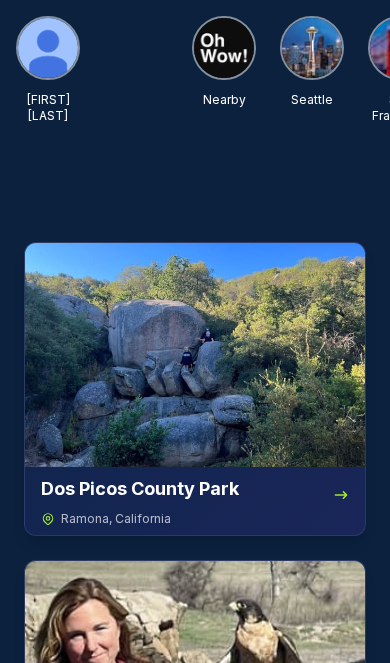 scroll, scrollTop: 150, scrollLeft: 0, axis: vertical 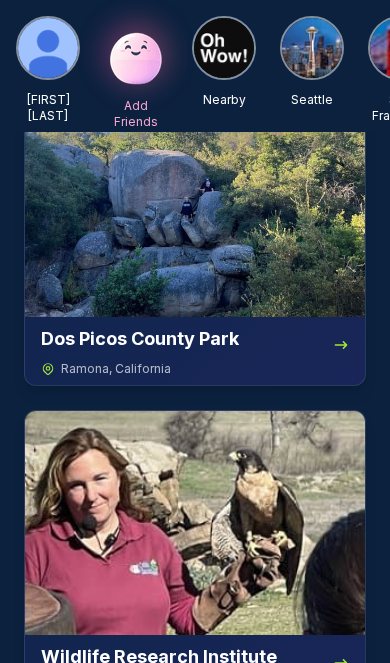 click at bounding box center [48, 48] 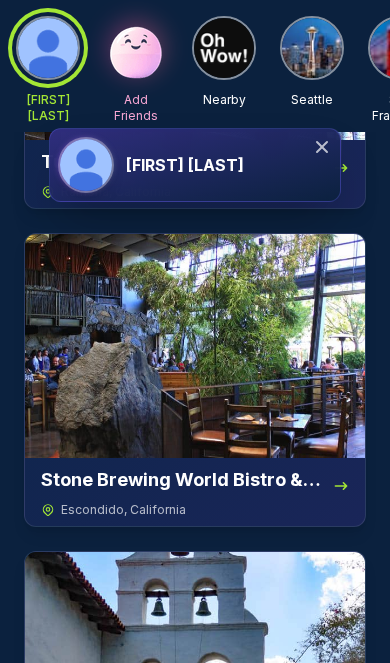 scroll, scrollTop: 0, scrollLeft: 0, axis: both 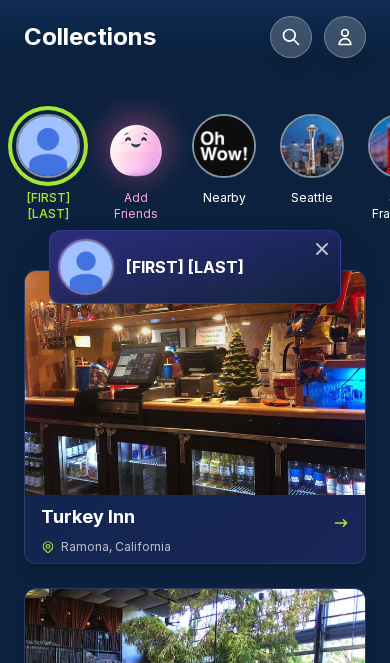 click on "[FIRST] [LAST]" at bounding box center (185, 267) 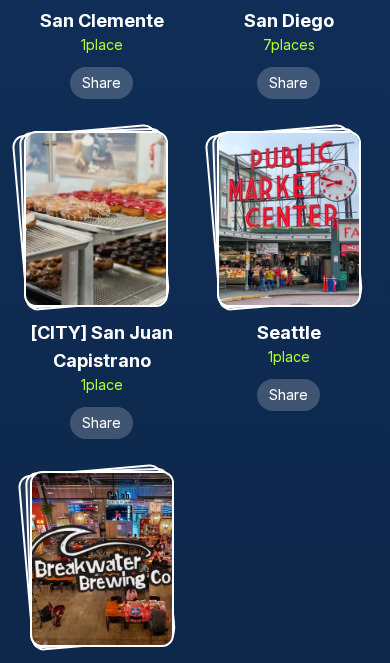 scroll, scrollTop: 1800, scrollLeft: 0, axis: vertical 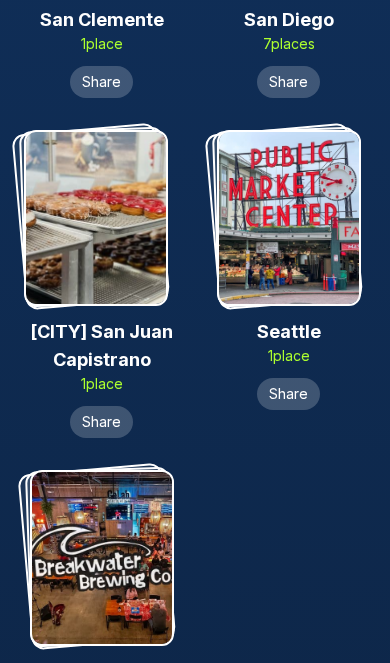 click at bounding box center [102, 558] 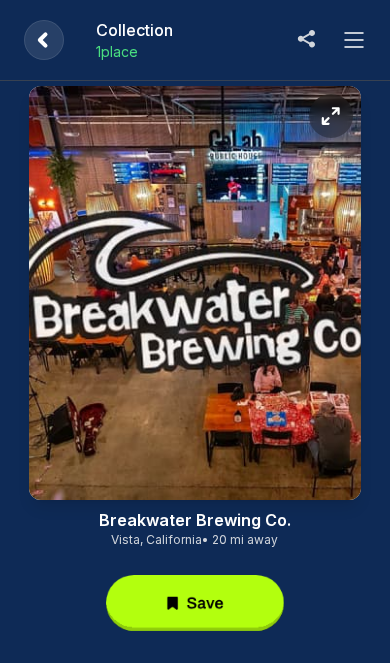 scroll, scrollTop: 33, scrollLeft: 0, axis: vertical 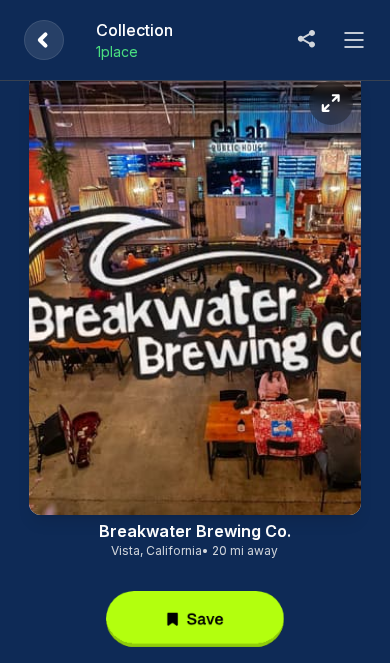 click 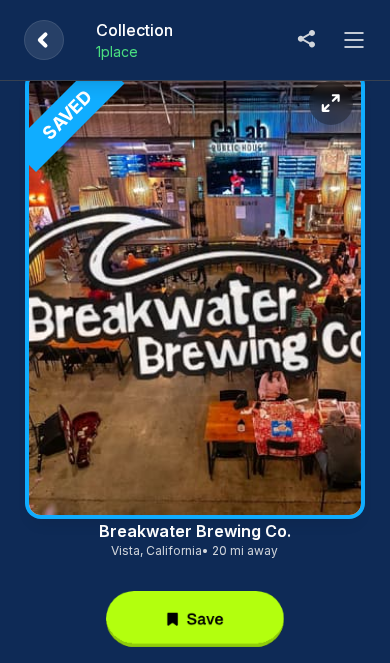 click 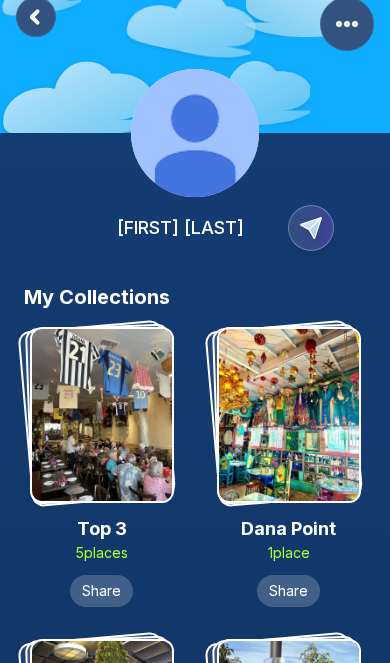 scroll, scrollTop: 0, scrollLeft: 0, axis: both 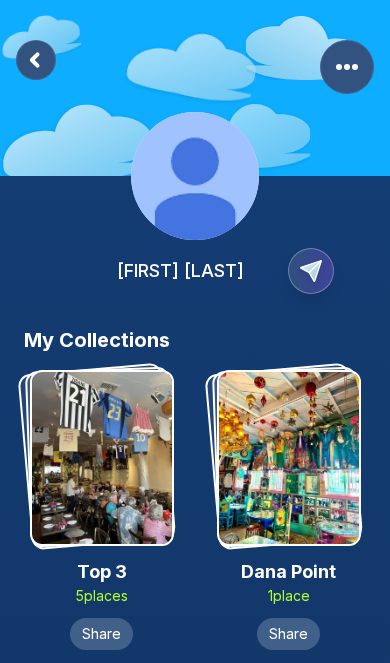 click 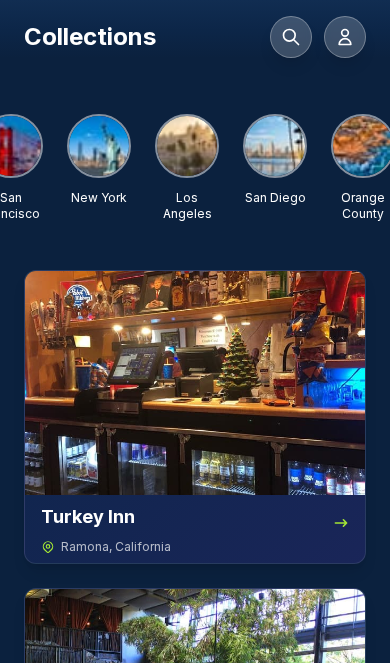 scroll, scrollTop: 0, scrollLeft: 388, axis: horizontal 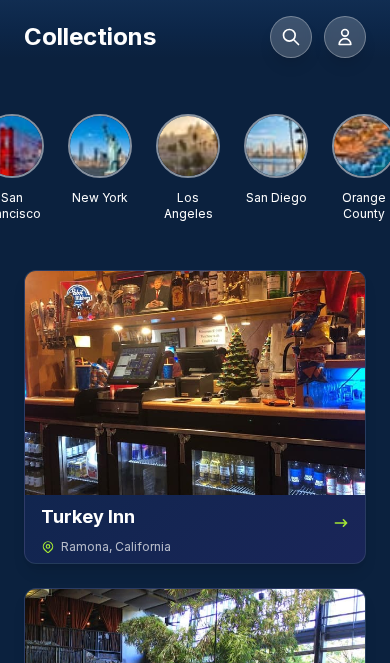 click at bounding box center (276, 146) 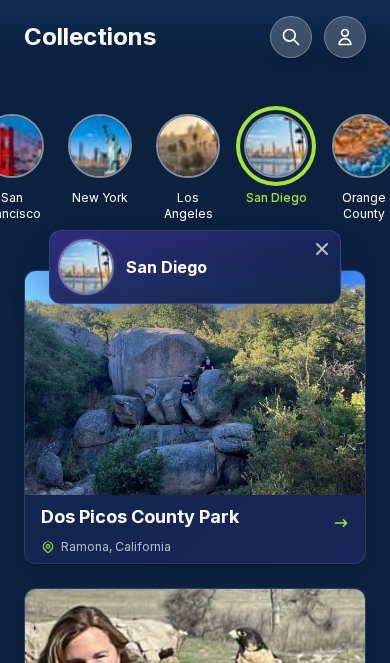 click on "San Diego" at bounding box center (195, 267) 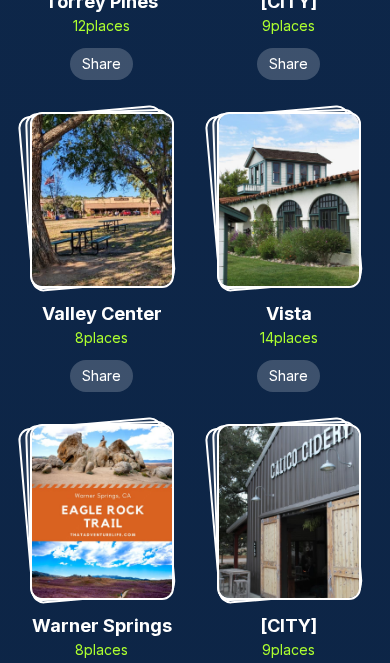 scroll, scrollTop: 15086, scrollLeft: 0, axis: vertical 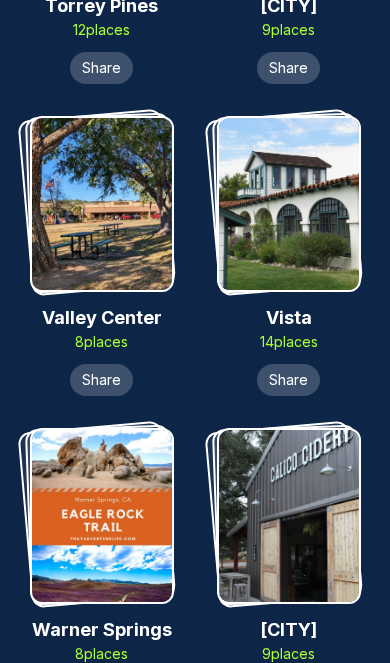 click at bounding box center [289, 204] 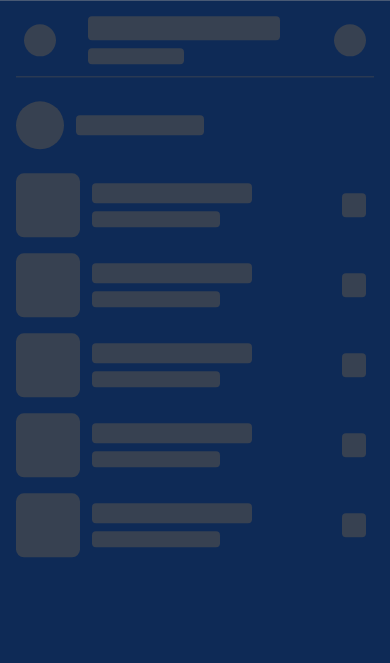 scroll, scrollTop: 0, scrollLeft: 0, axis: both 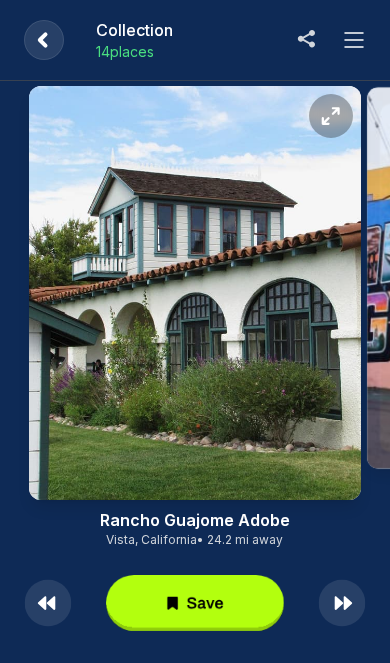 click at bounding box center (354, 40) 